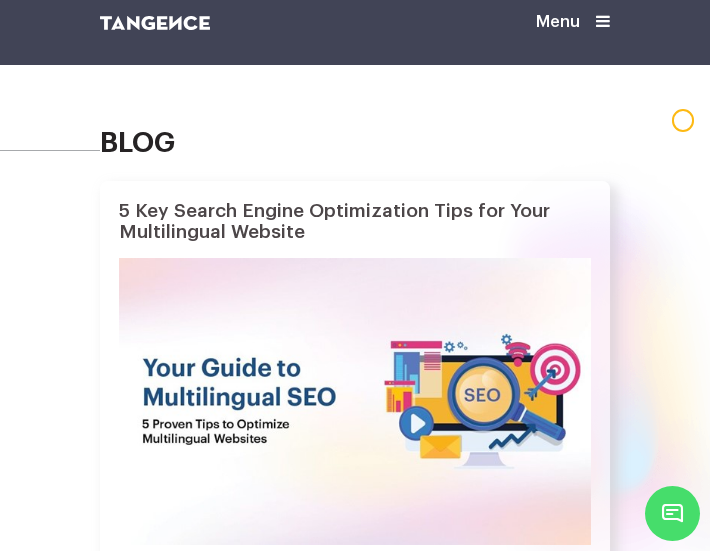 scroll, scrollTop: 315, scrollLeft: 0, axis: vertical 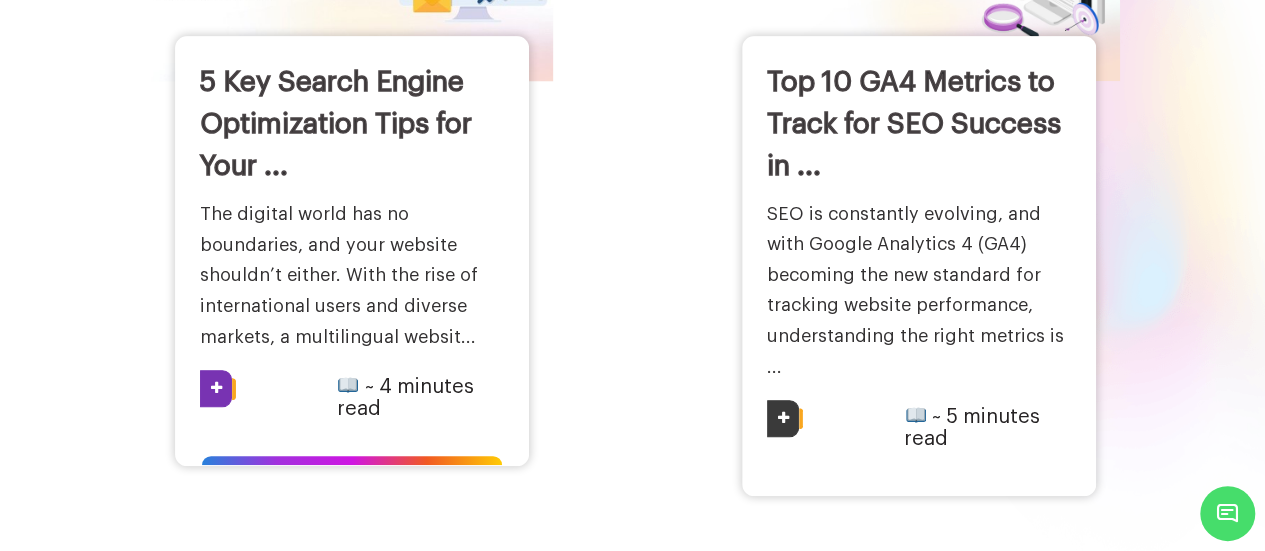 click on "5 Key Search Engine Optimization Tips for Your ..." at bounding box center [352, 124] 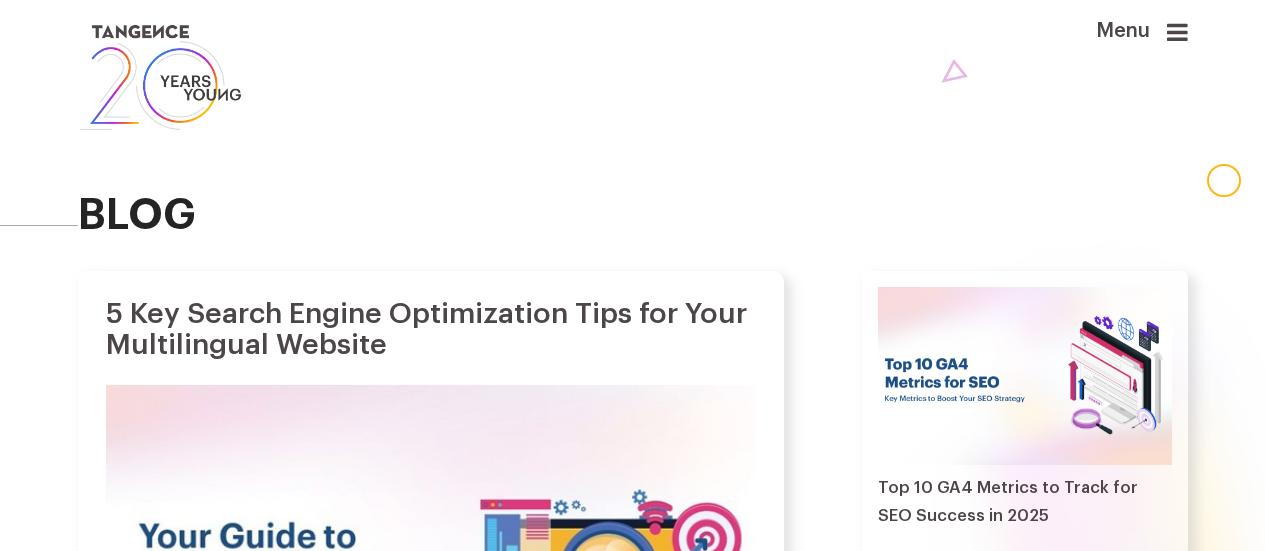scroll, scrollTop: 0, scrollLeft: 0, axis: both 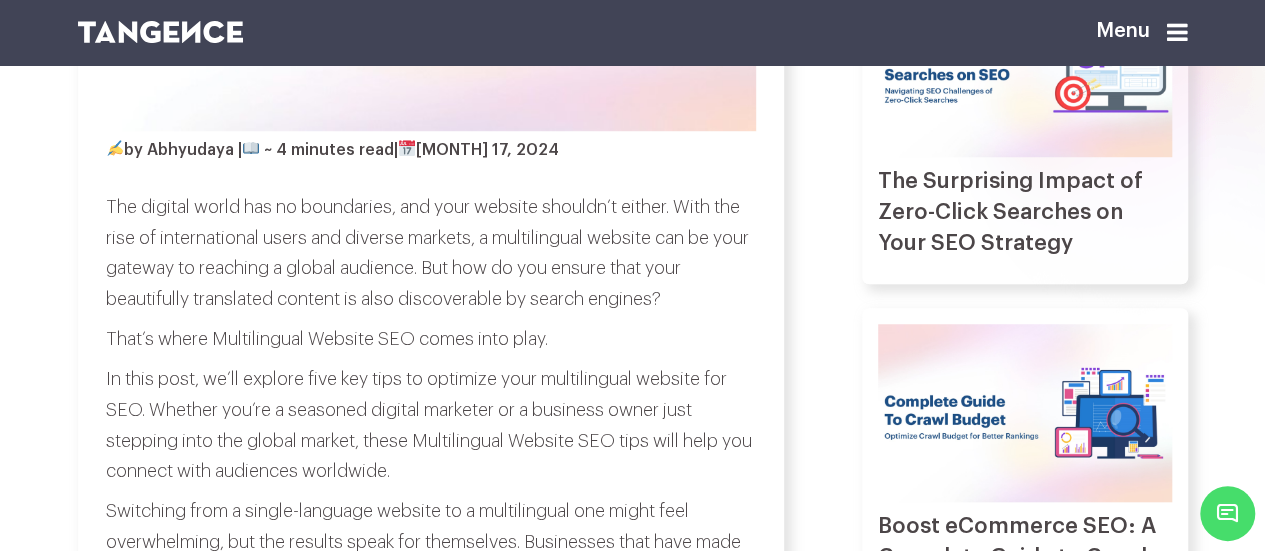 click on "by Abhyudaya |
~    4   minutes read  |
December 17, 2024" at bounding box center (351, 149) 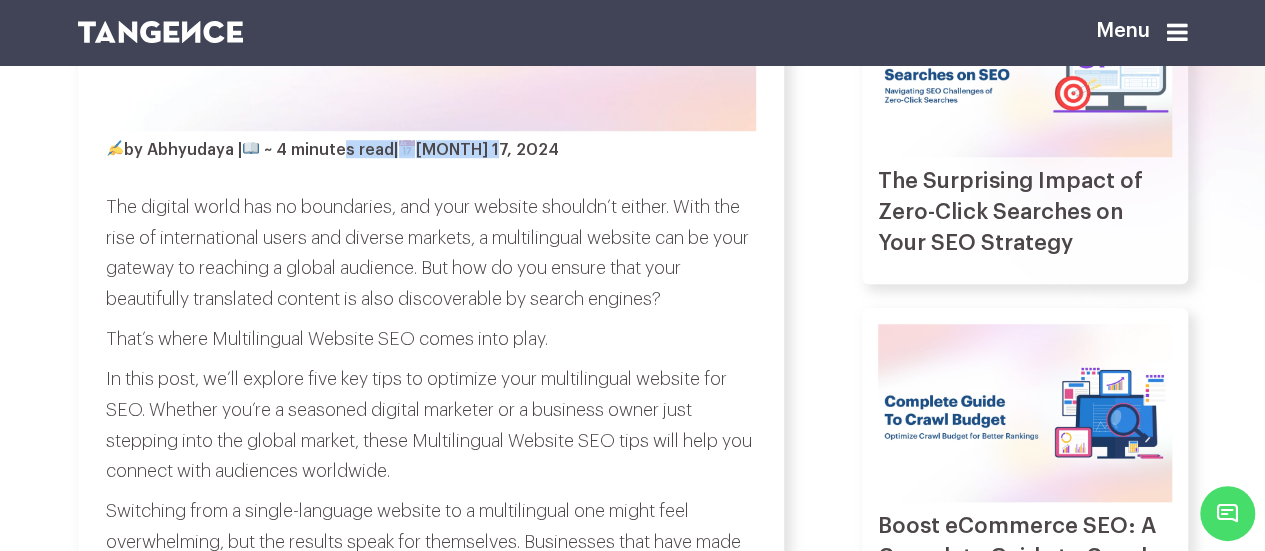 drag, startPoint x: 346, startPoint y: 167, endPoint x: 509, endPoint y: 164, distance: 163.0276 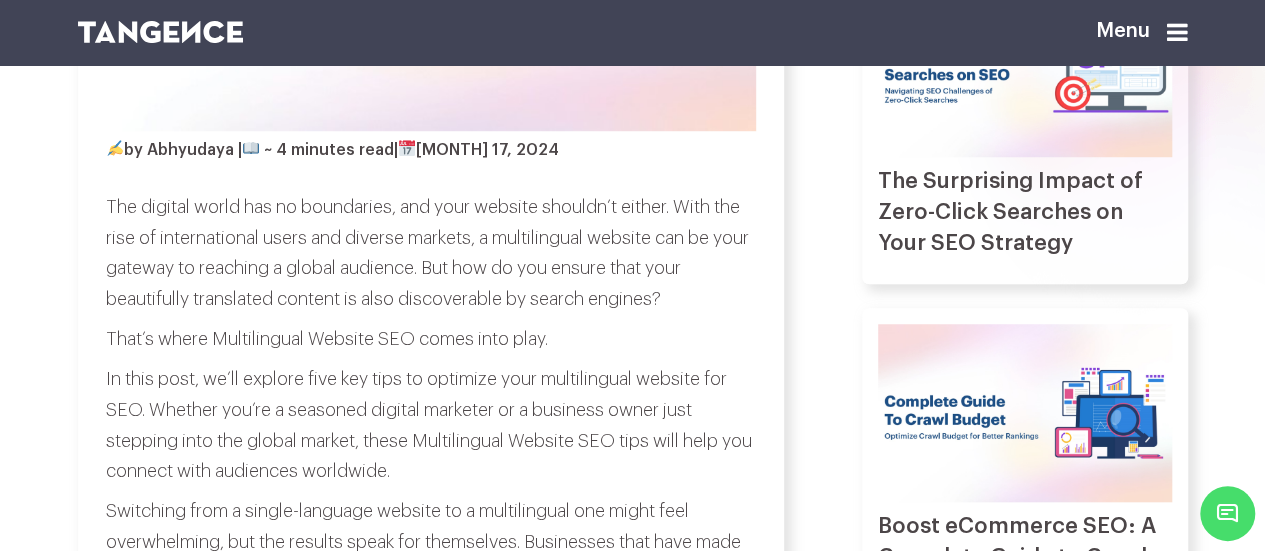 click on "by Abhyudaya |
~    4   minutes read  |
December 17, 2024" at bounding box center (431, 161) 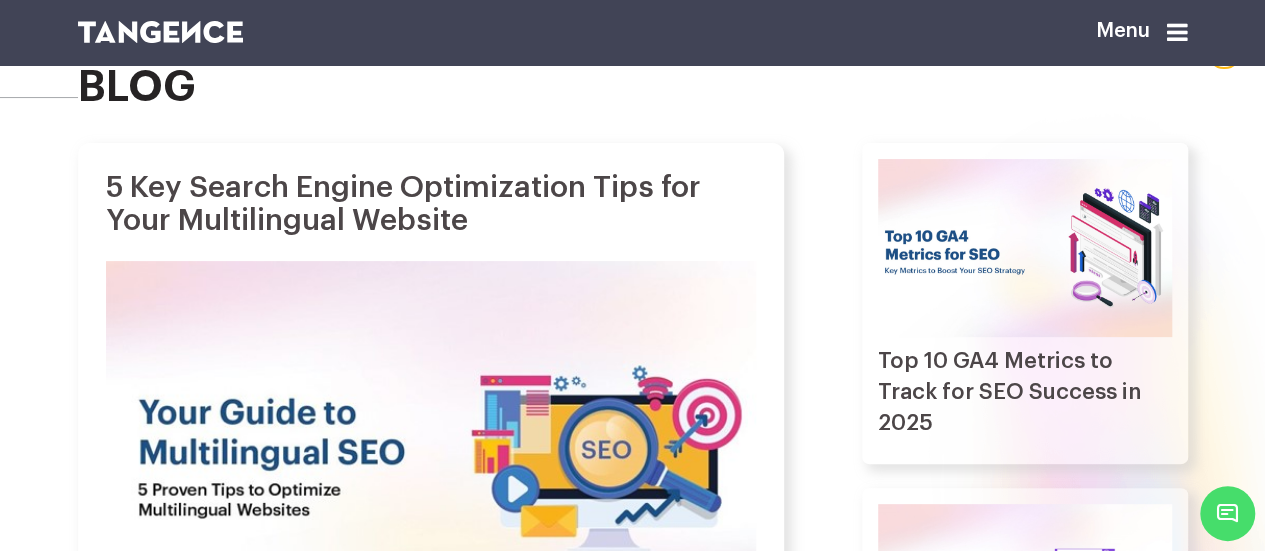 scroll, scrollTop: 111, scrollLeft: 0, axis: vertical 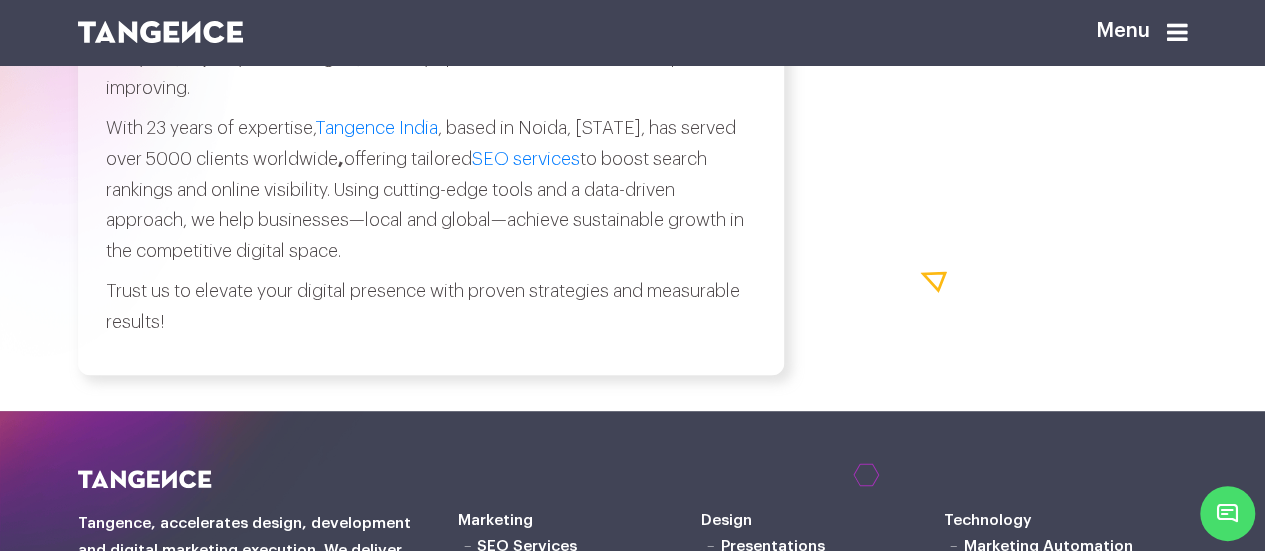 click on "Trust us to elevate your digital presence with proven strategies and measurable results!" at bounding box center [431, 303] 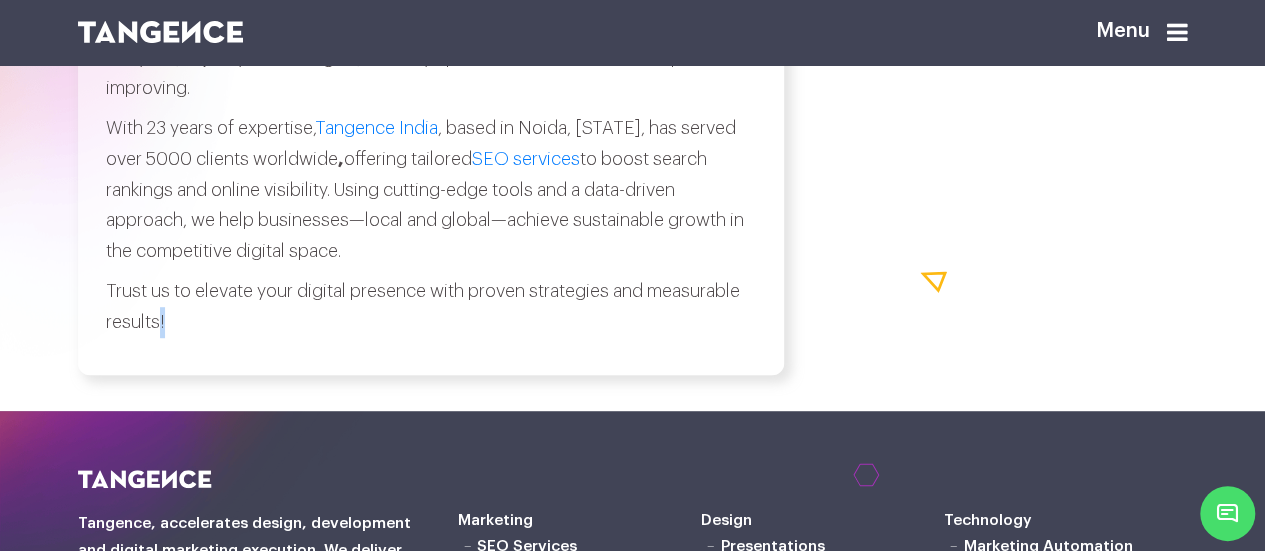 click on "Trust us to elevate your digital presence with proven strategies and measurable results!" at bounding box center [431, 303] 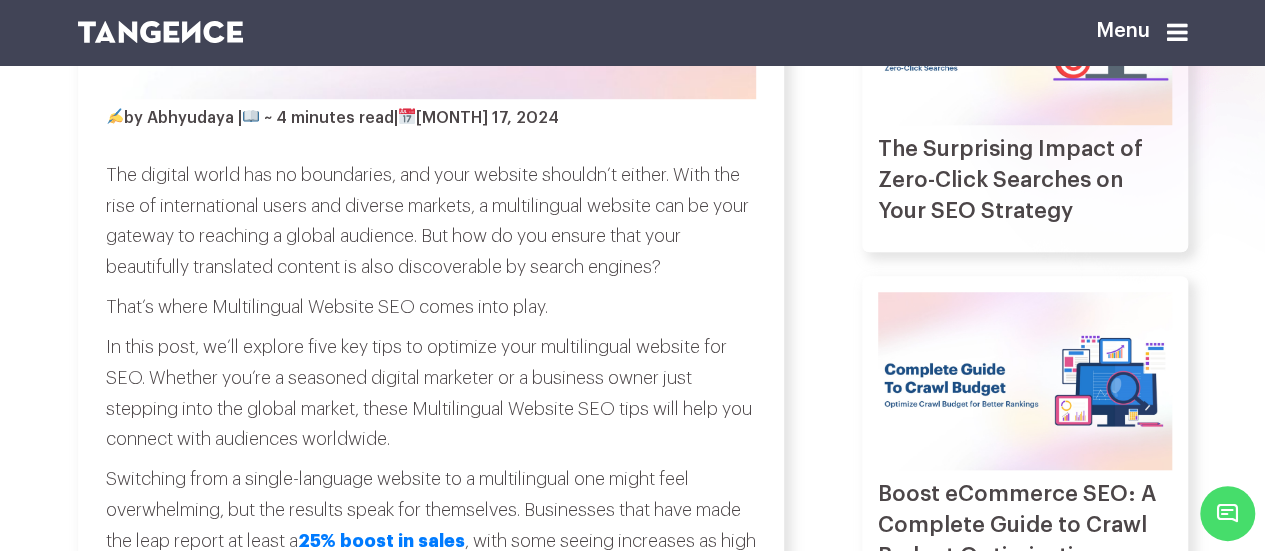 scroll, scrollTop: 680, scrollLeft: 0, axis: vertical 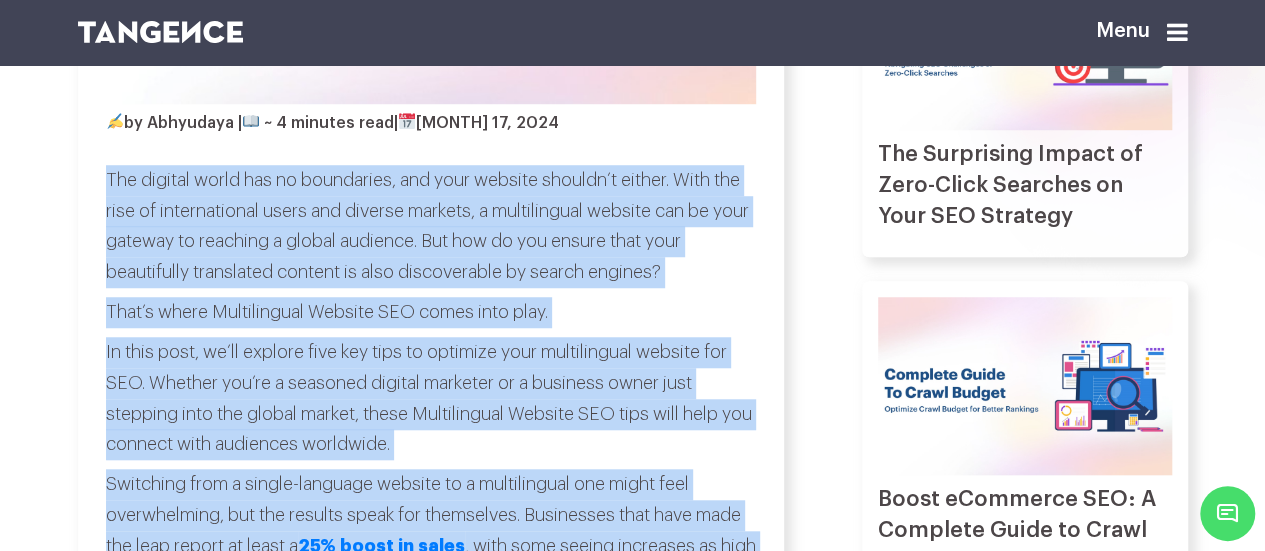click on "The digital world has no boundaries, and your website shouldn’t either. With the rise of international users and diverse markets, a multilingual website can be your gateway to reaching a global audience. But how do you ensure that your beautifully translated content is also discoverable by search engines?" at bounding box center (431, 226) 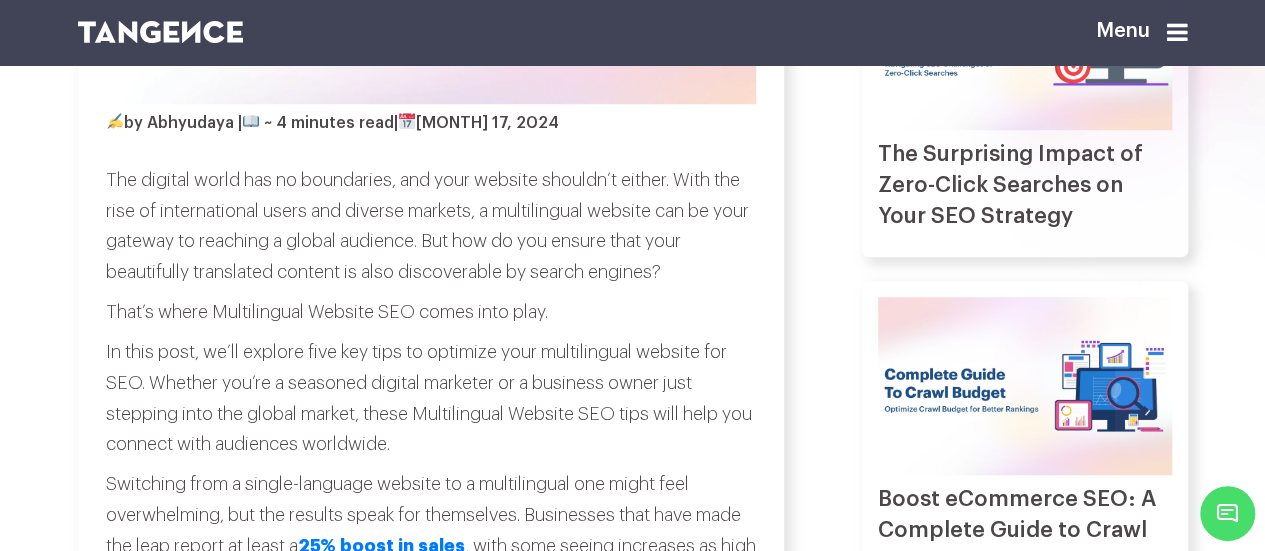 click on "by Abhyudaya |
~    4   minutes read  |
December 17, 2024" at bounding box center (431, 134) 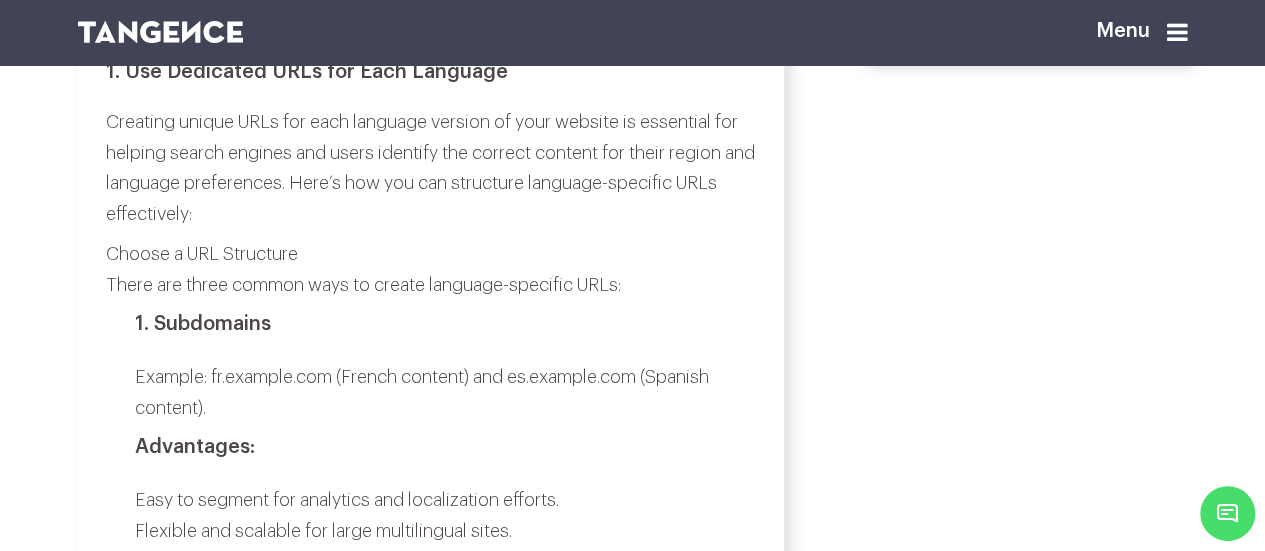 scroll, scrollTop: 1219, scrollLeft: 0, axis: vertical 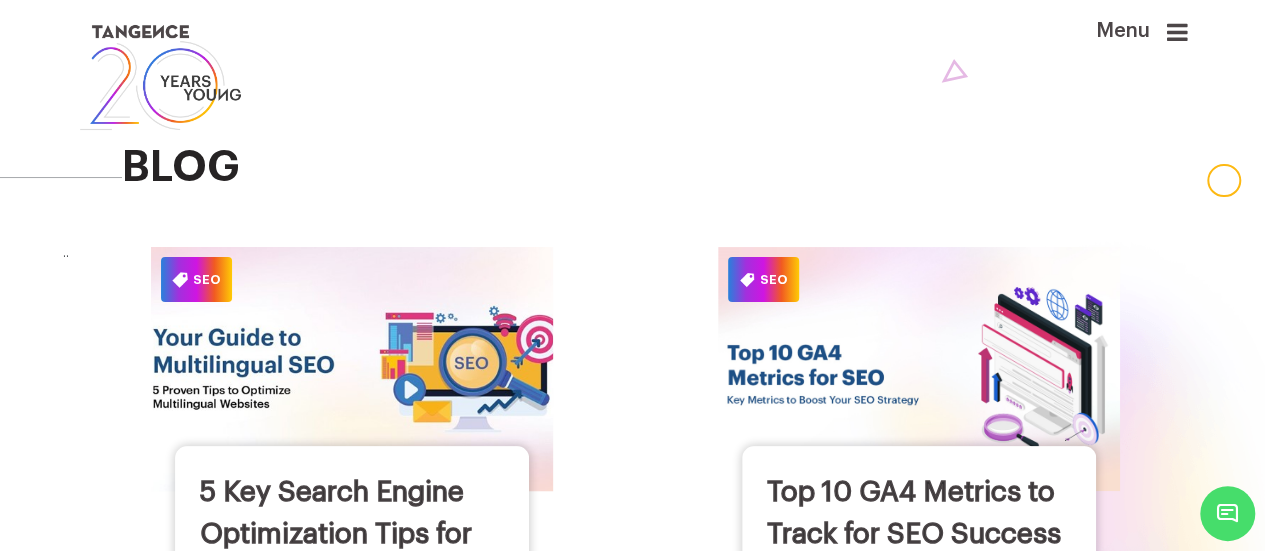 click at bounding box center (352, 369) 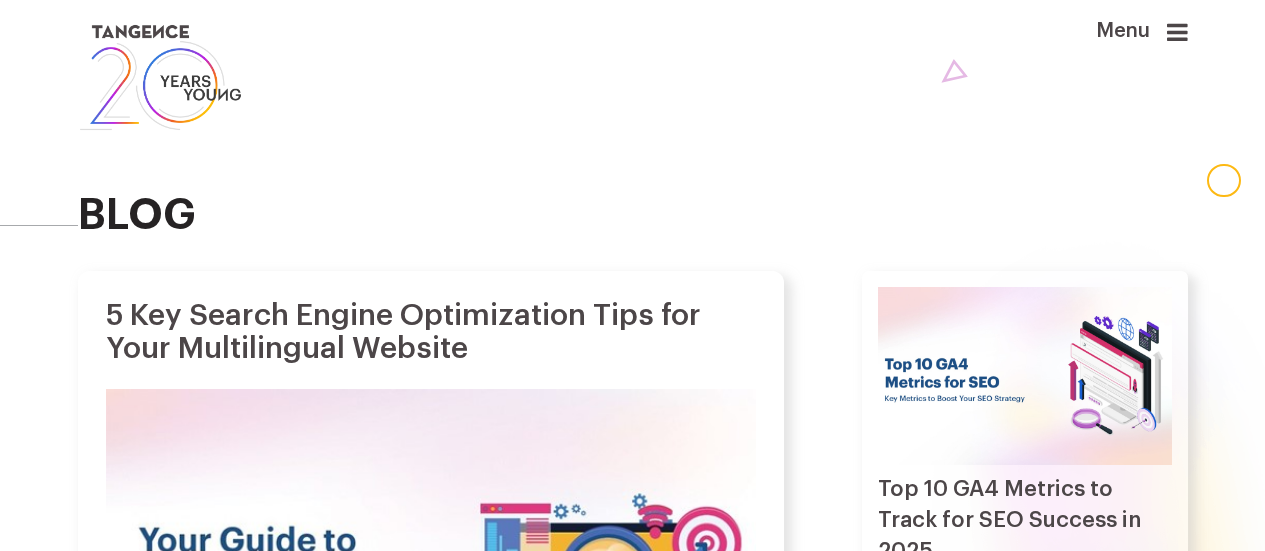 scroll, scrollTop: 0, scrollLeft: 0, axis: both 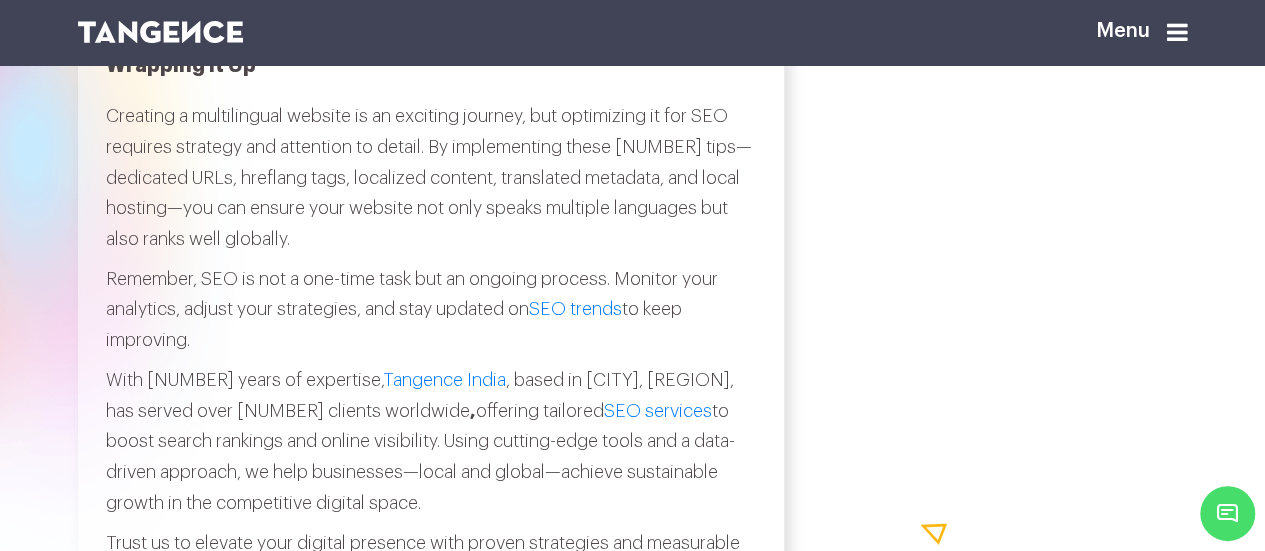 click on "Tangence India" at bounding box center [376, 288] 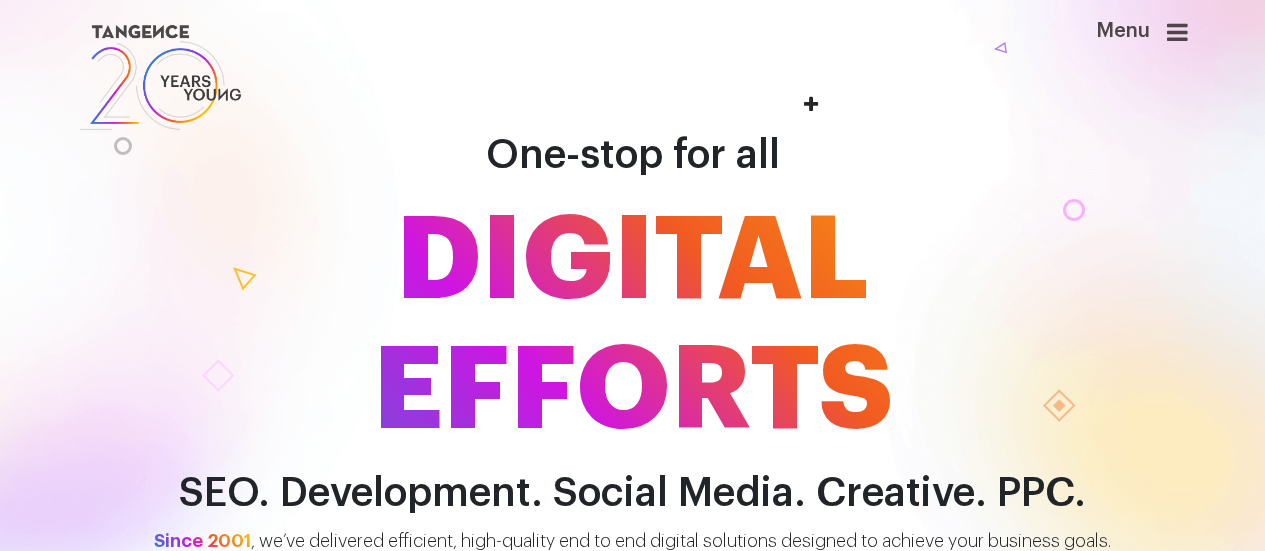 scroll, scrollTop: 0, scrollLeft: 0, axis: both 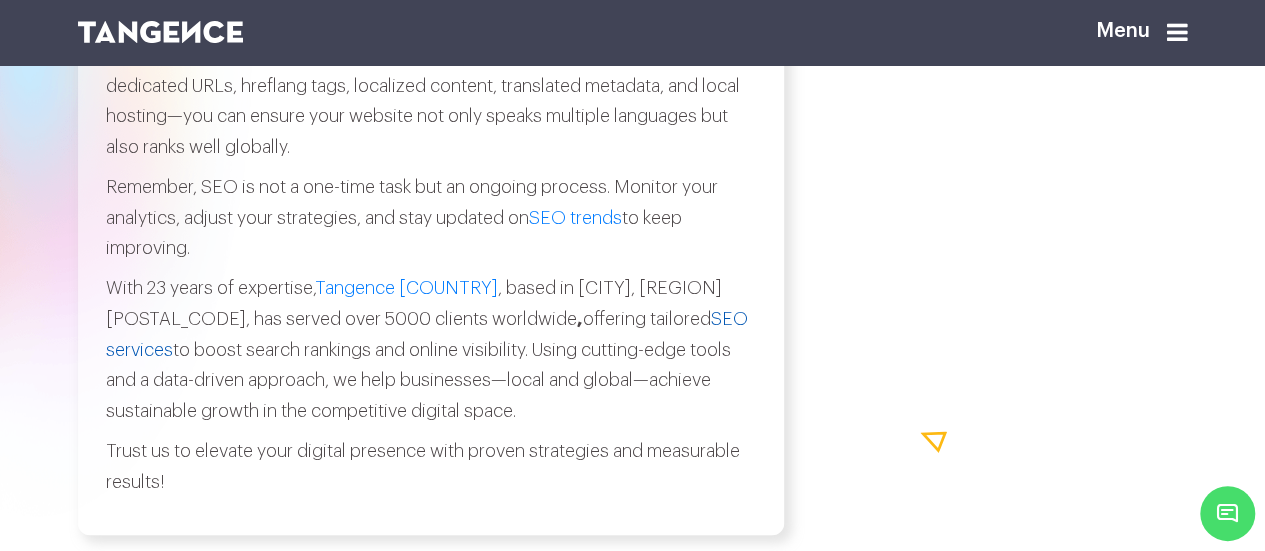click on "SEO services" at bounding box center (585, 319) 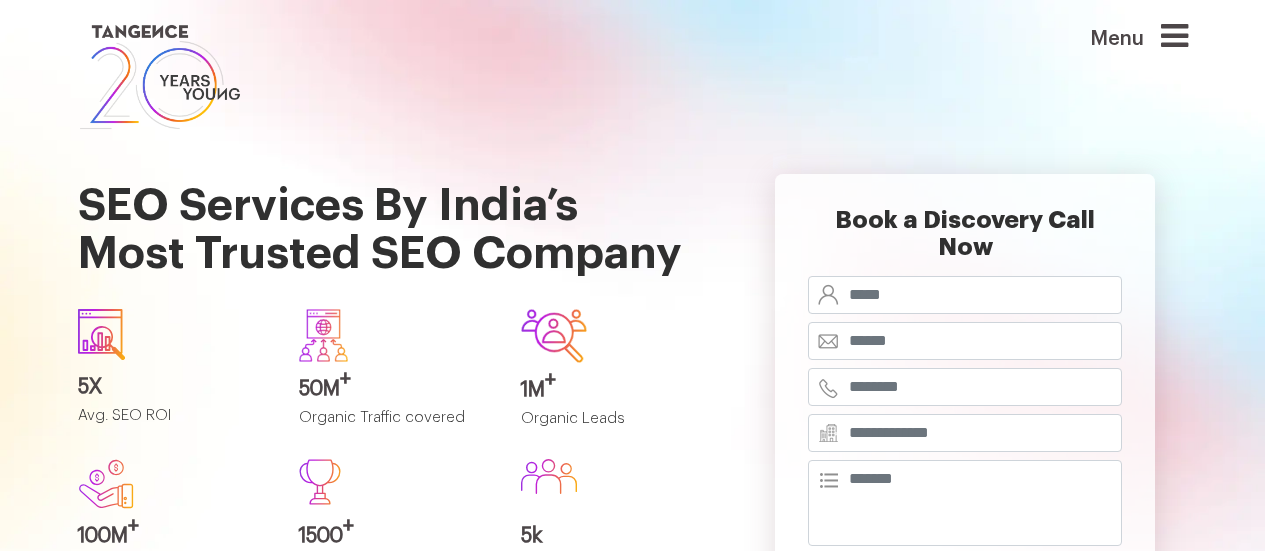 scroll, scrollTop: 0, scrollLeft: 0, axis: both 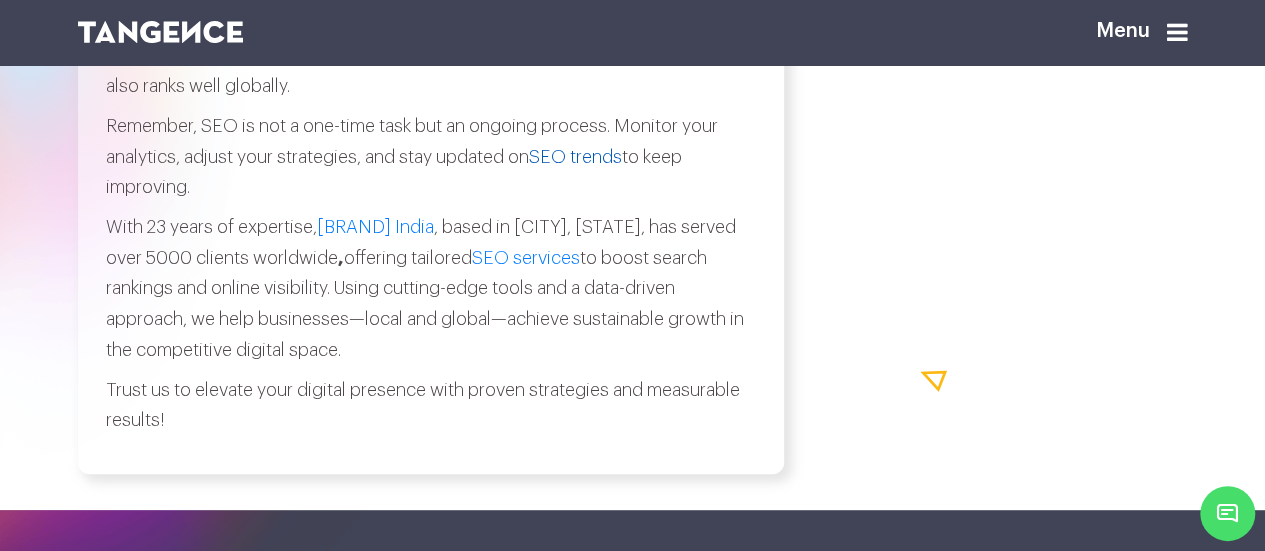 click on "SEO trends" at bounding box center [575, 218] 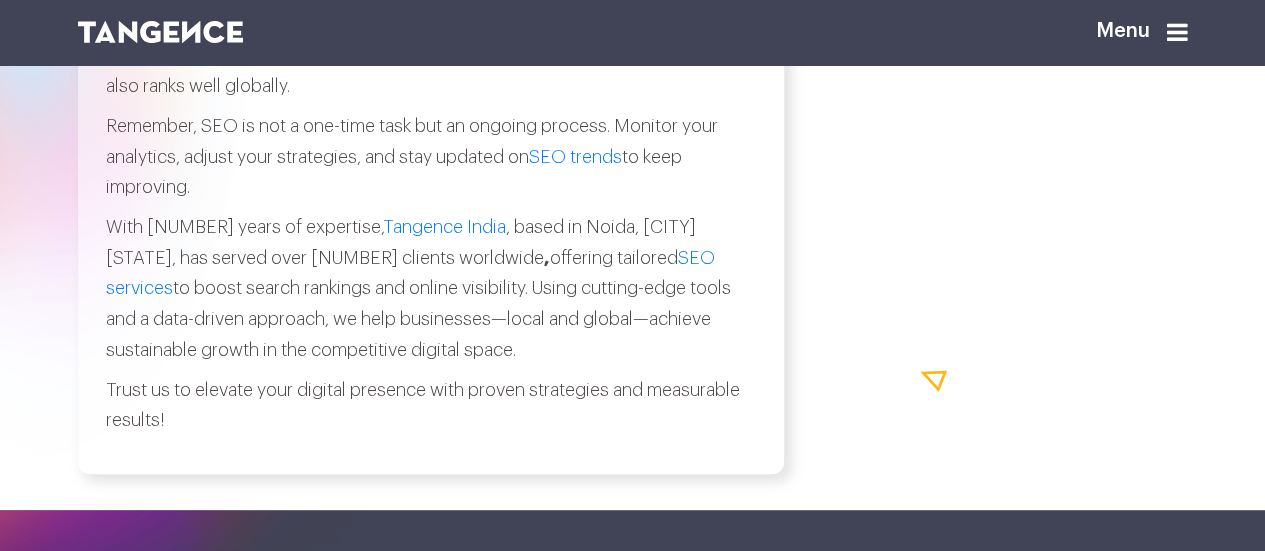 scroll, scrollTop: 4073, scrollLeft: 0, axis: vertical 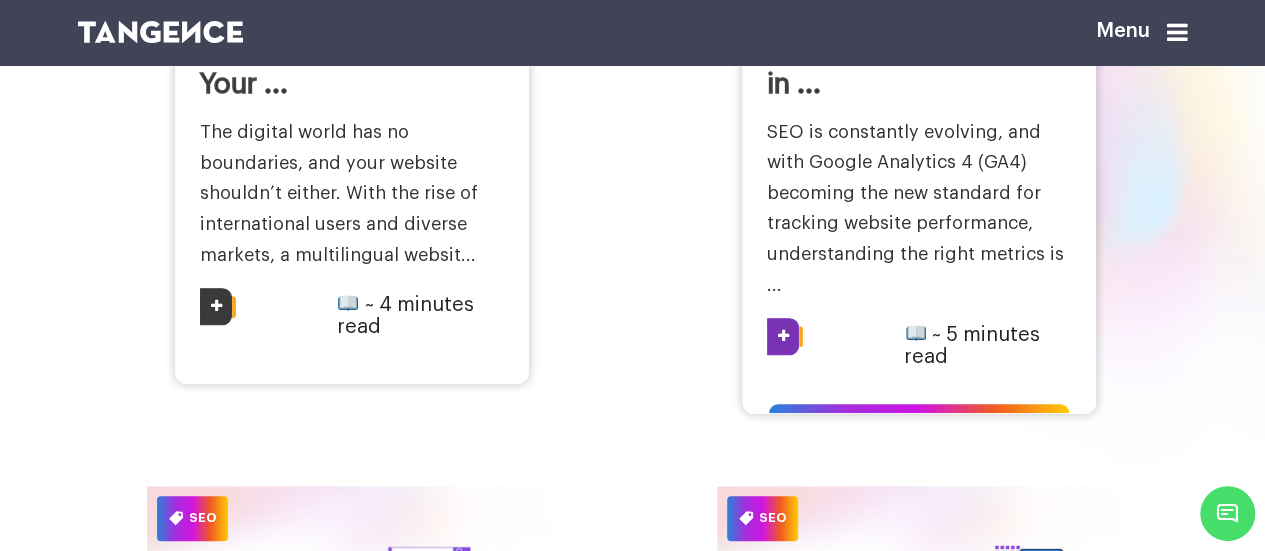 click on "SEO is constantly evolving, and with Google Analytics 4 (GA4) becoming the new standard for tracking website performance, understanding the right metrics is ..." at bounding box center [915, 208] 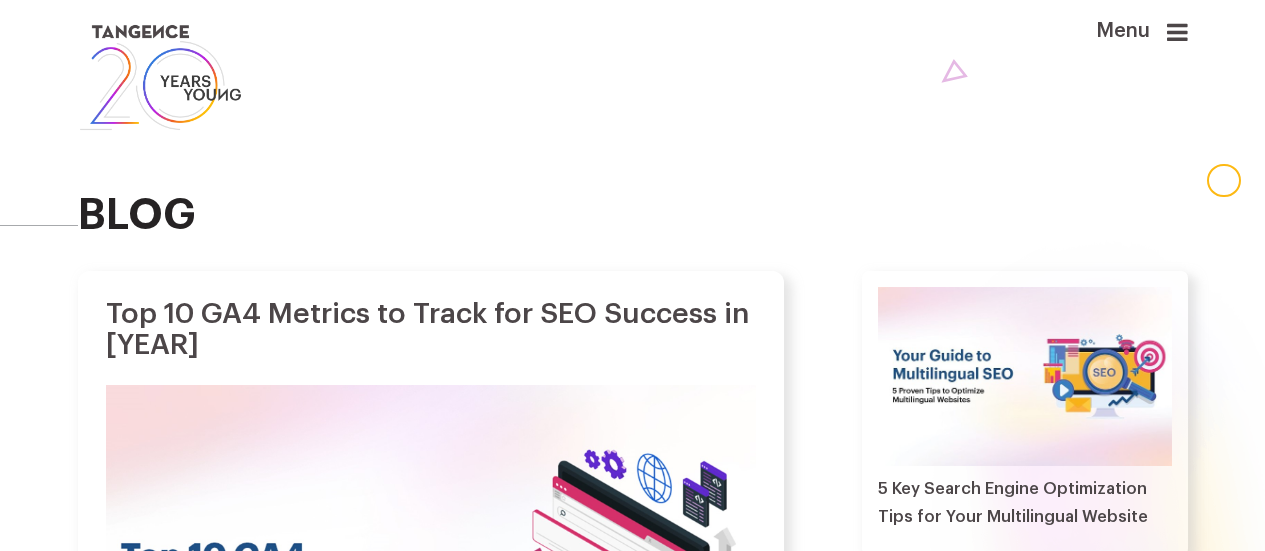 scroll, scrollTop: 0, scrollLeft: 0, axis: both 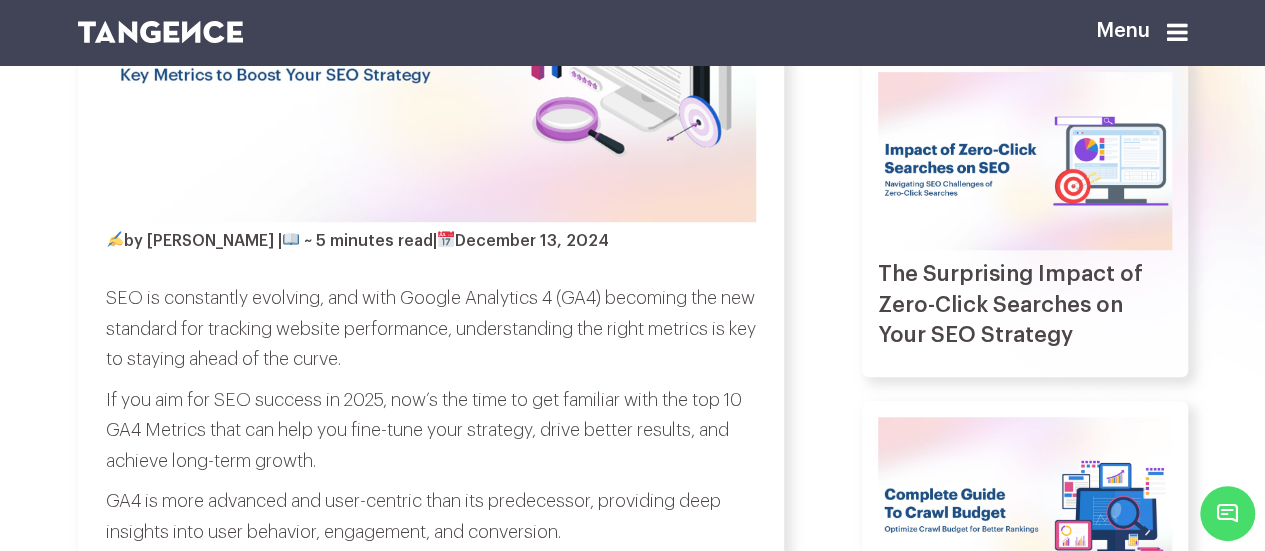 click on "Menu" at bounding box center [1096, 20] 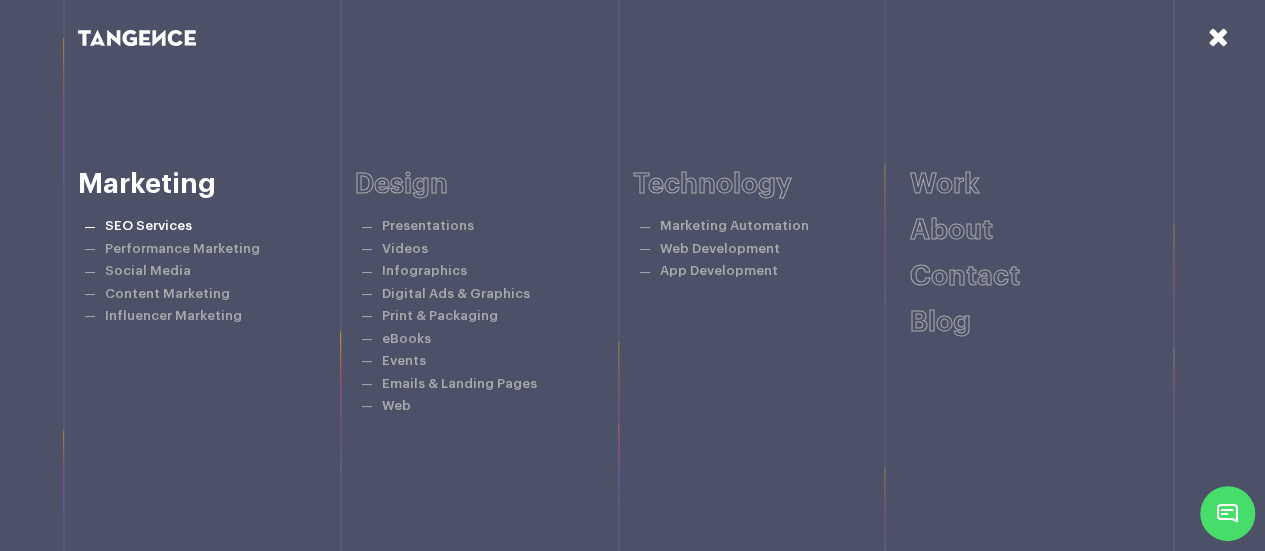 click on "SEO Services" at bounding box center (148, 225) 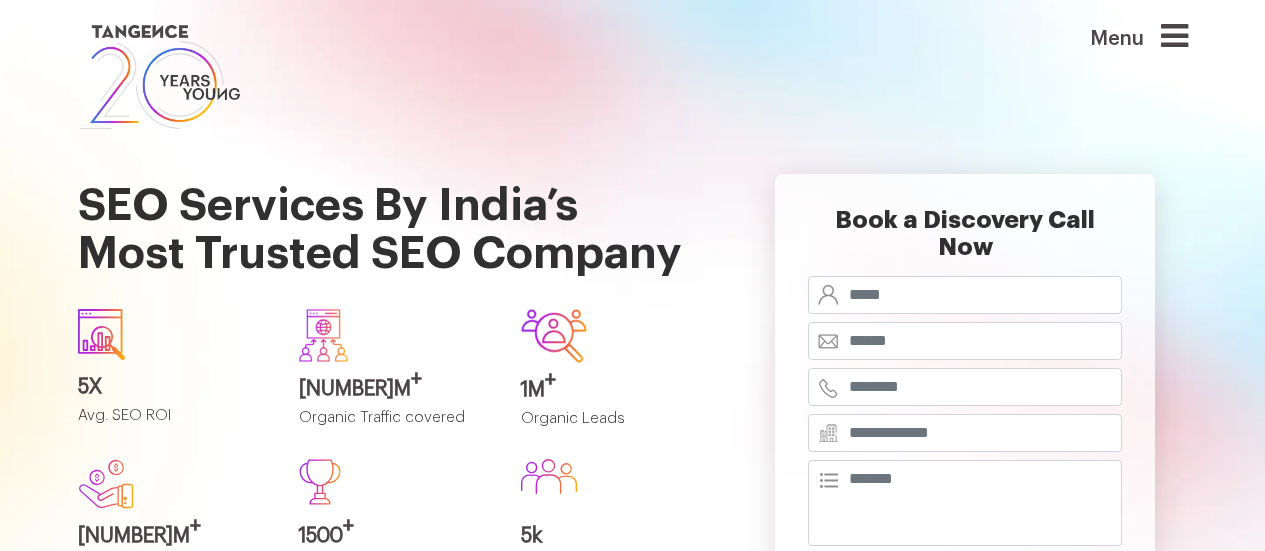 scroll, scrollTop: 0, scrollLeft: 0, axis: both 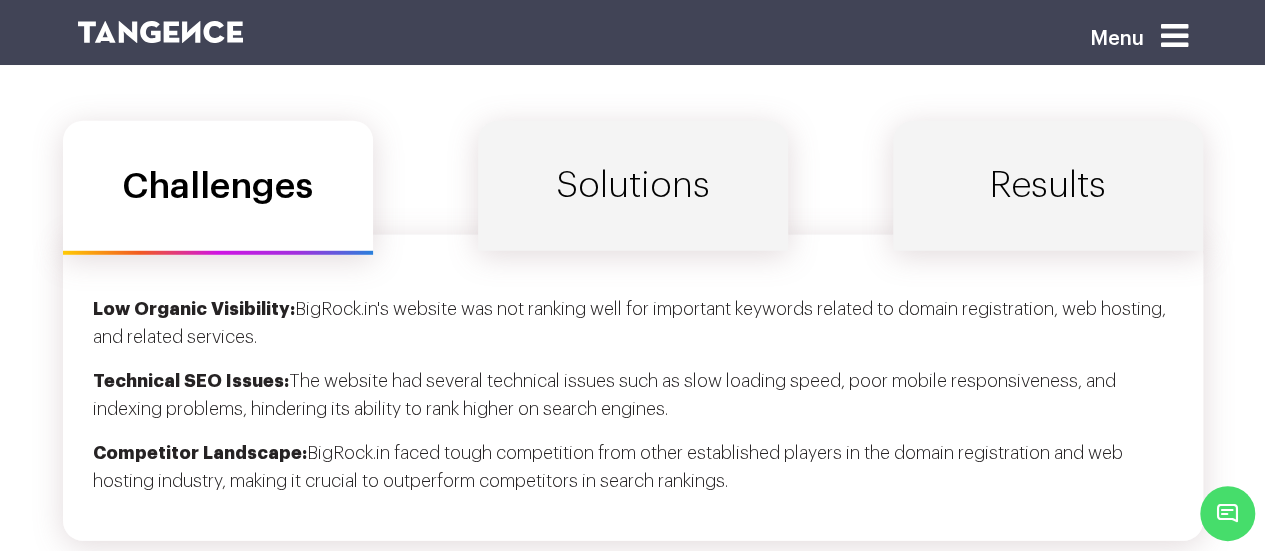 click at bounding box center [1174, 36] 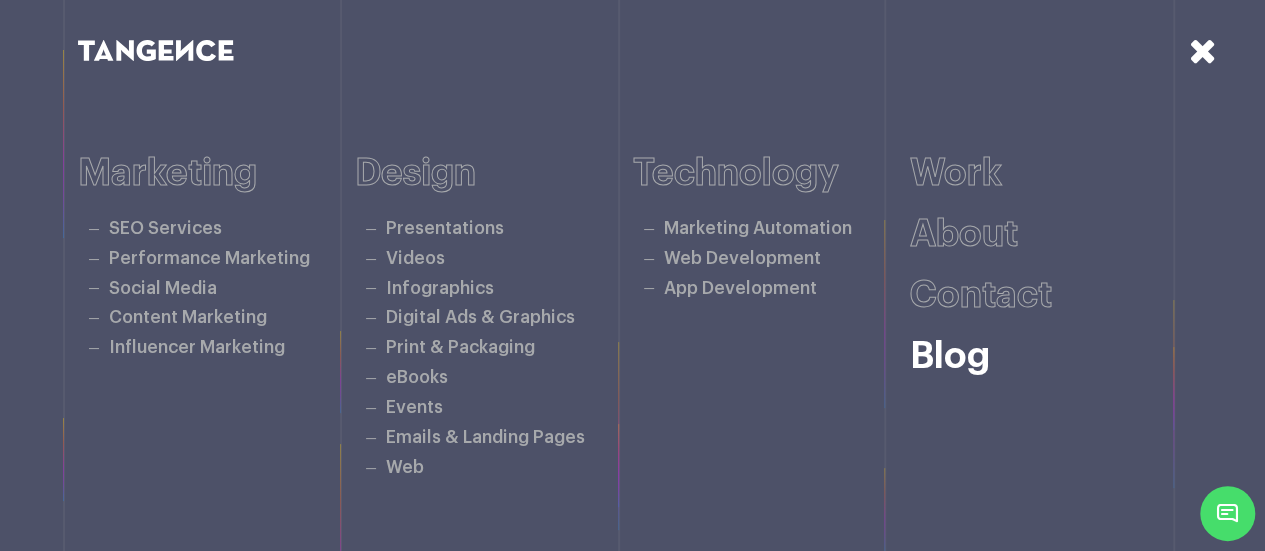 click on "Blog" at bounding box center (950, 356) 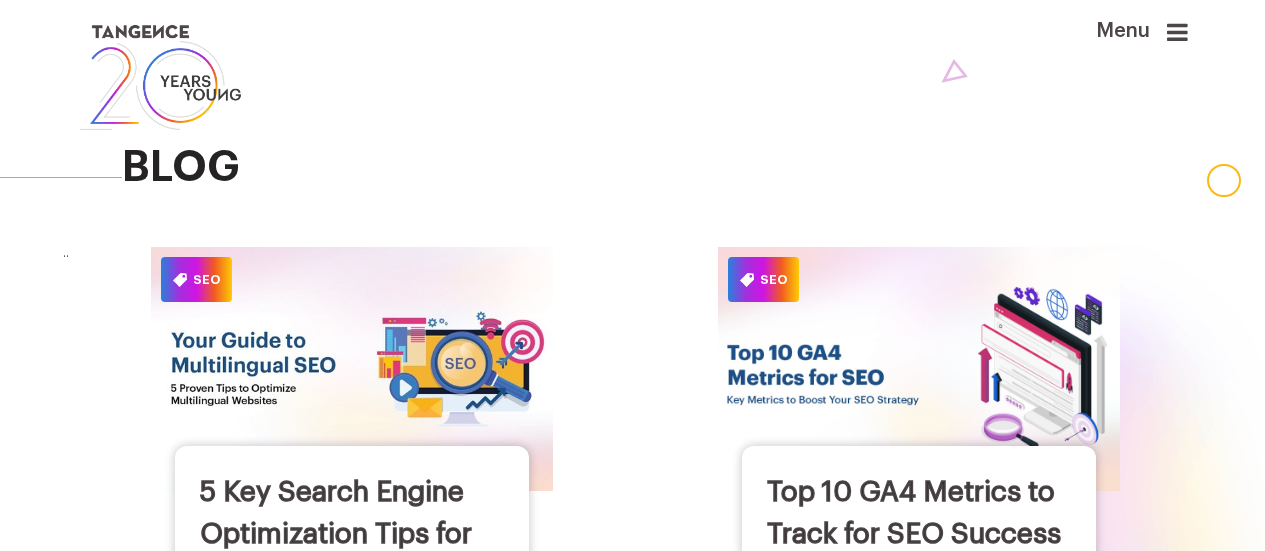 scroll, scrollTop: 0, scrollLeft: 0, axis: both 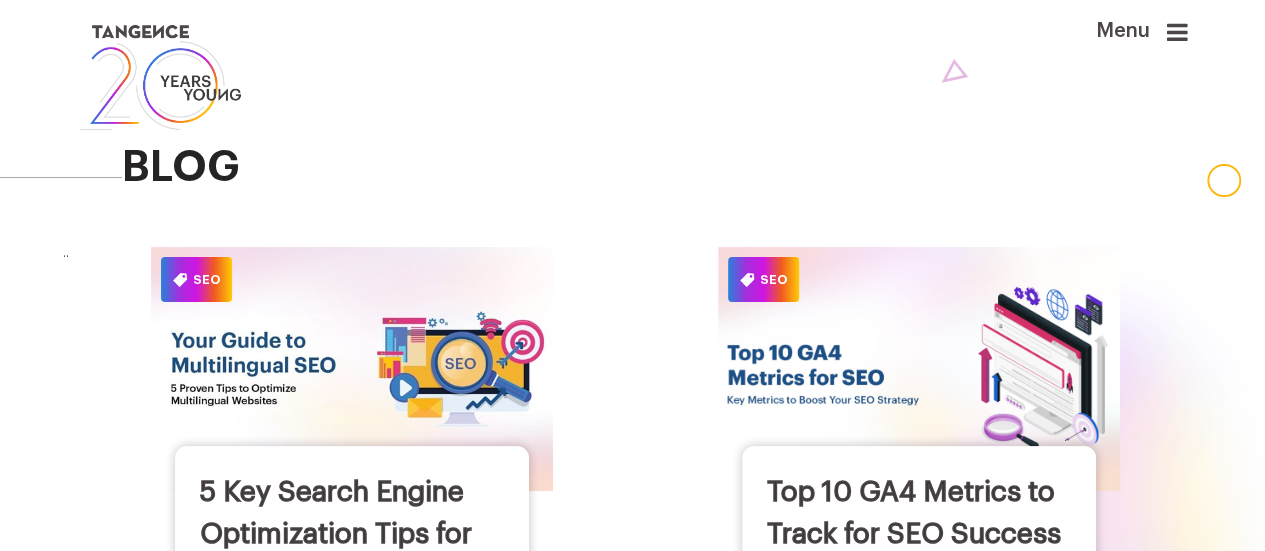 click at bounding box center [352, 369] 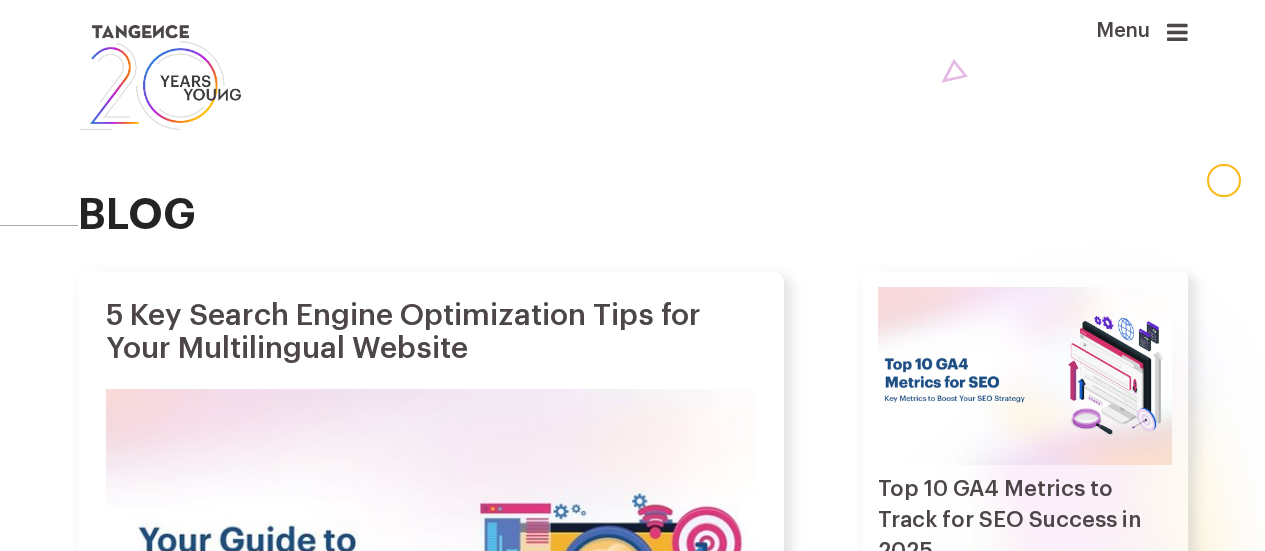 scroll, scrollTop: 0, scrollLeft: 0, axis: both 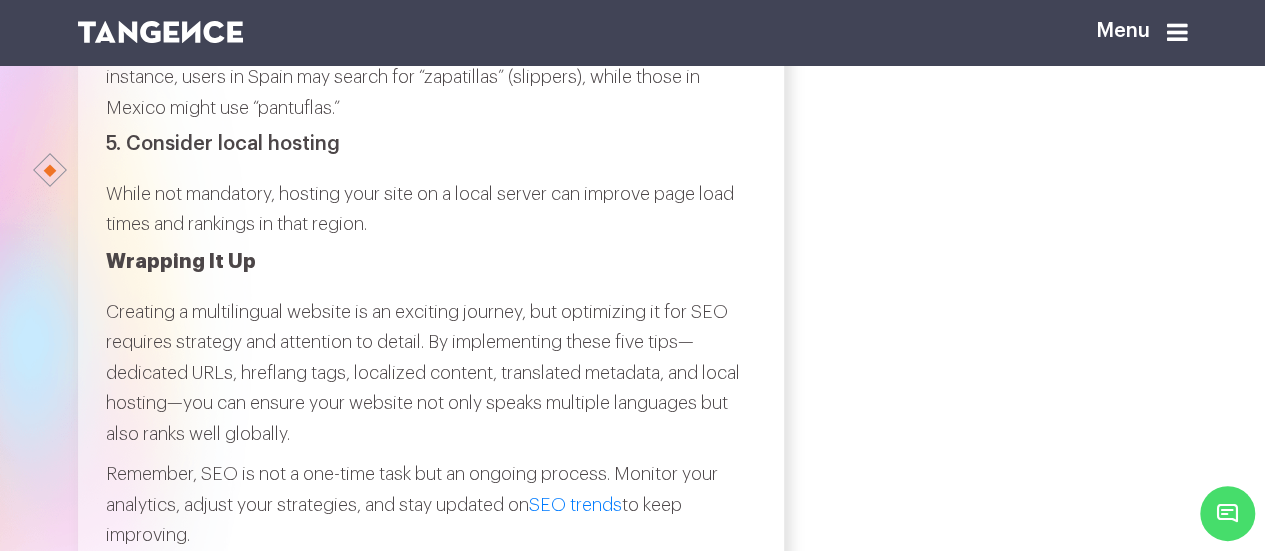click on "5 Key Search Engine Optimization Tips for Your Multilingual Website
by [PERSON] |
~    4   minutes read  |
[DATE], [YEAR]
That’s where Multilingual Website SEO comes into play." at bounding box center (632, -1464) 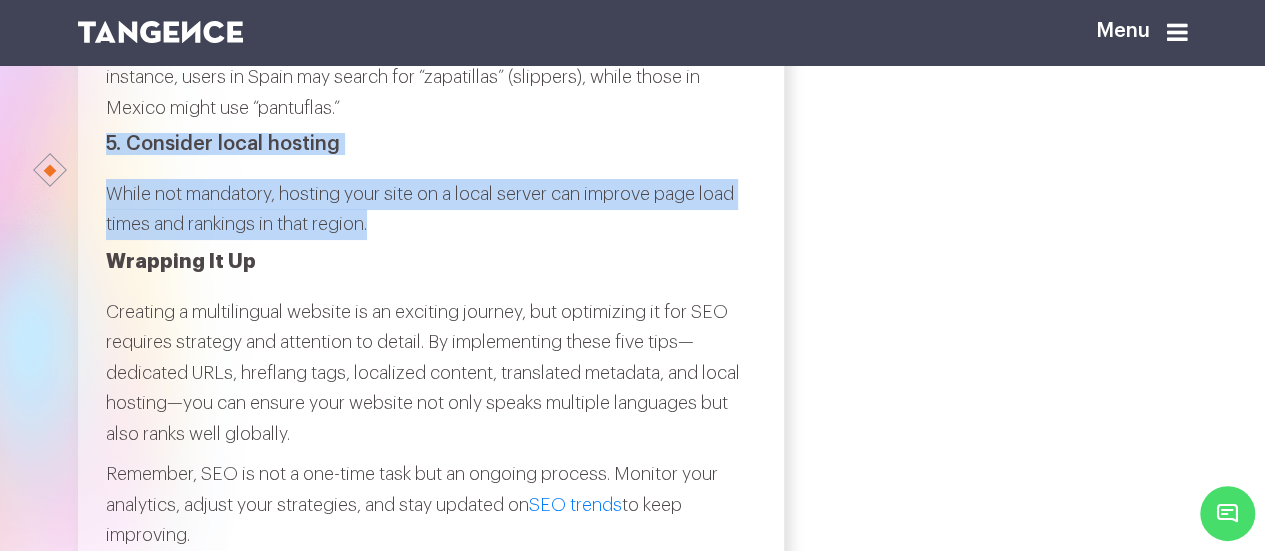 drag, startPoint x: 46, startPoint y: 224, endPoint x: 571, endPoint y: 317, distance: 533.1735 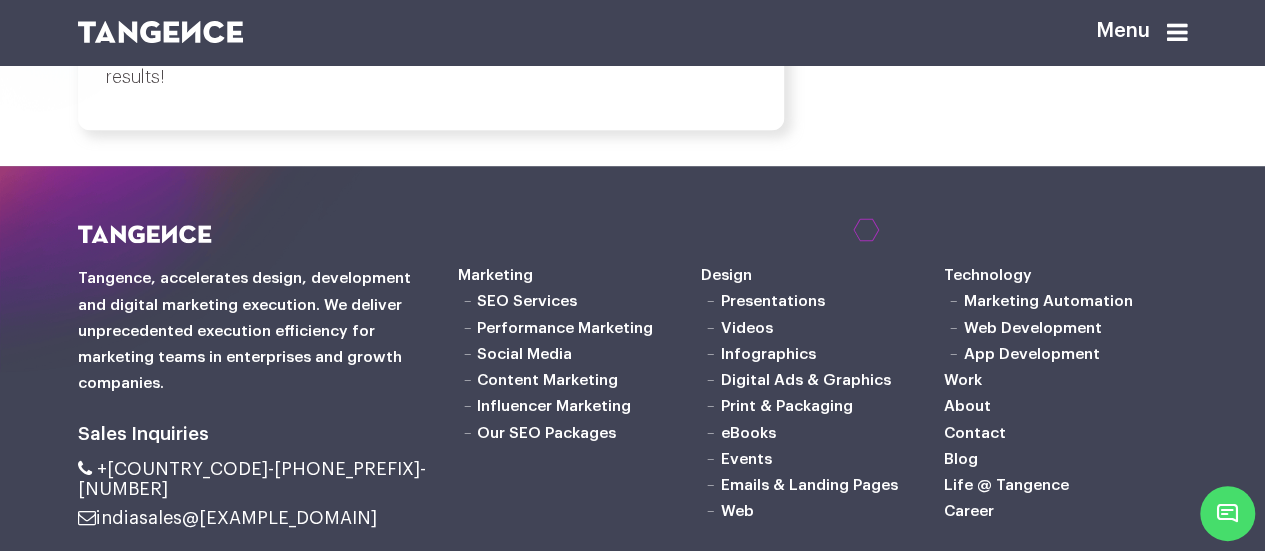 scroll, scrollTop: 4474, scrollLeft: 0, axis: vertical 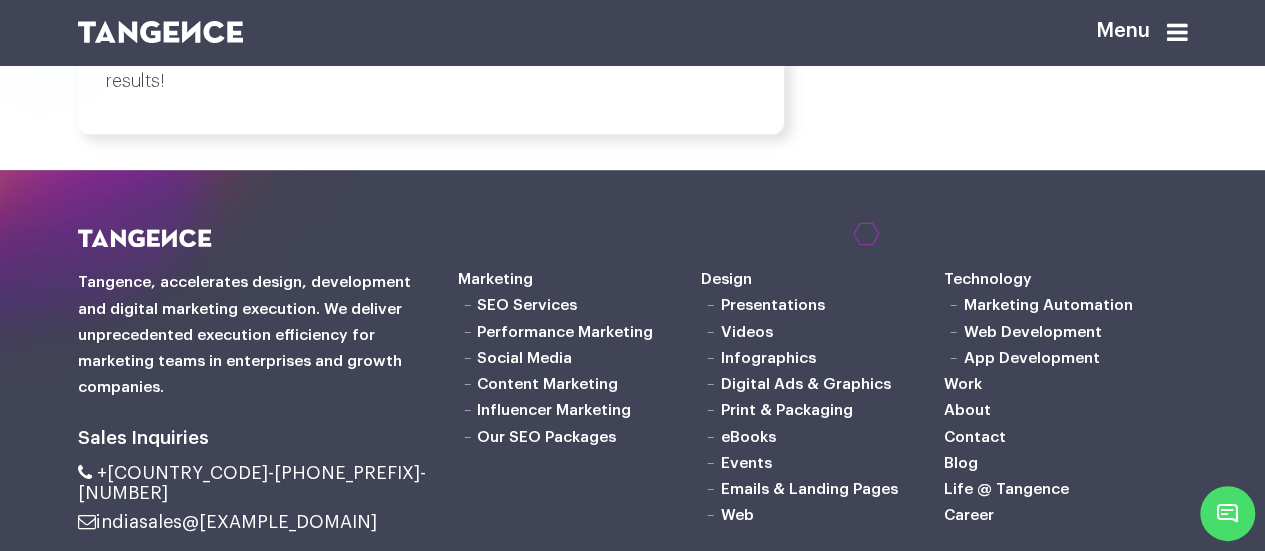 click on "5 Key Search Engine Optimization Tips for Your Multilingual Website
by Abhyudaya |
~    4   minutes read  |
December 17, 2024
The digital world has no boundaries, and your website shouldn’t either. With the rise of international users and diverse markets, a multilingual website can be your gateway to reaching a global audience. But how do you ensure that your beautifully translated content is also discoverable by search engines?" at bounding box center (431, -2035) 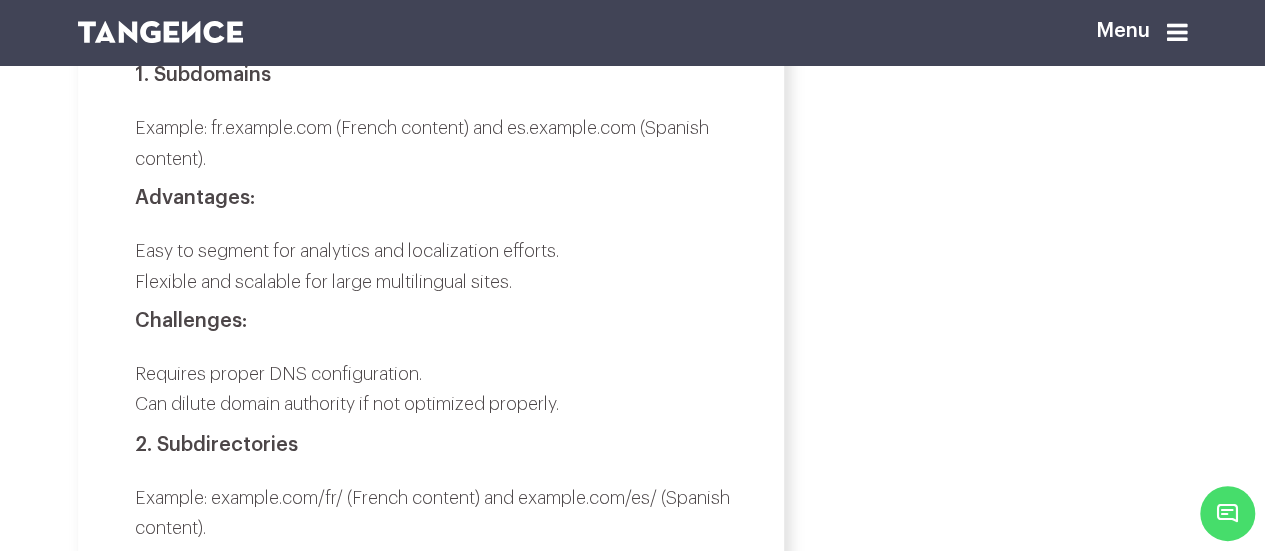 scroll, scrollTop: 1468, scrollLeft: 0, axis: vertical 